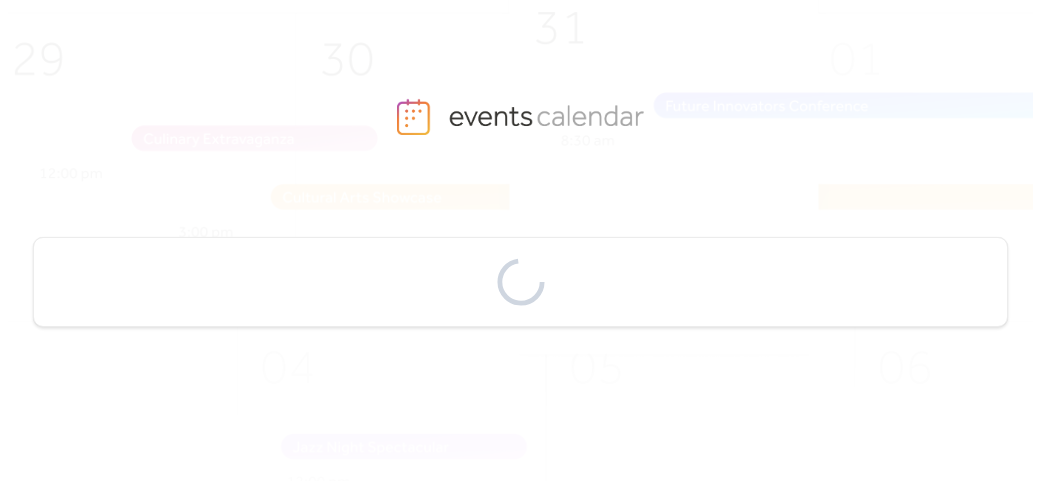 scroll, scrollTop: 0, scrollLeft: 0, axis: both 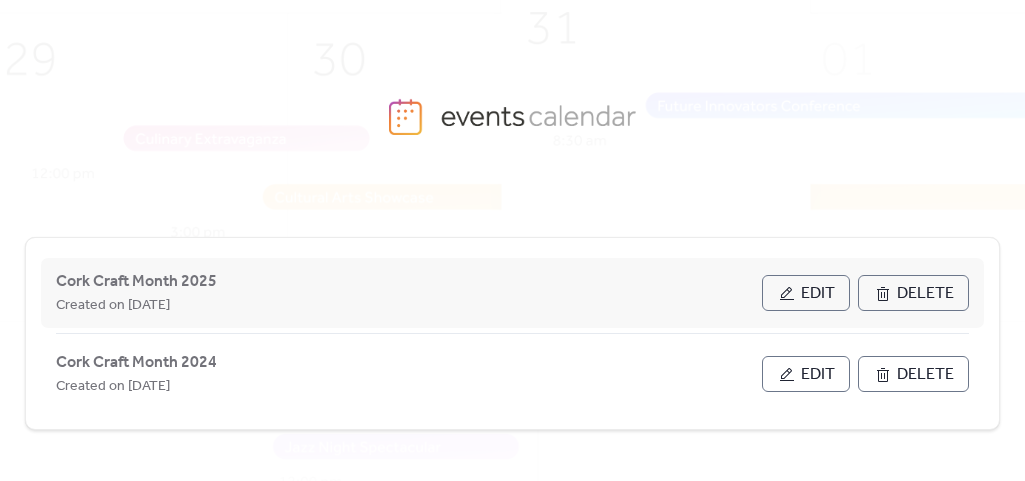 click on "Edit" at bounding box center (806, 293) 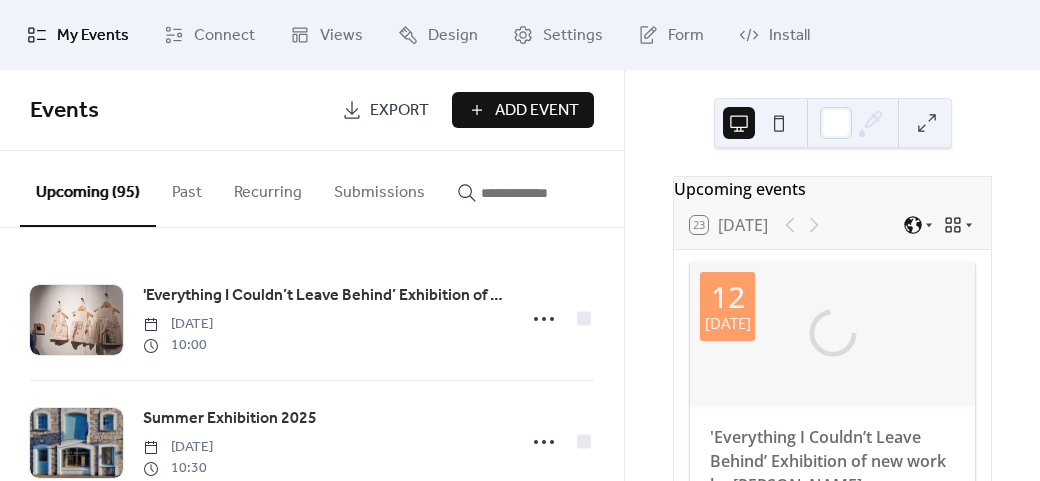 click on "Add Event" at bounding box center [537, 111] 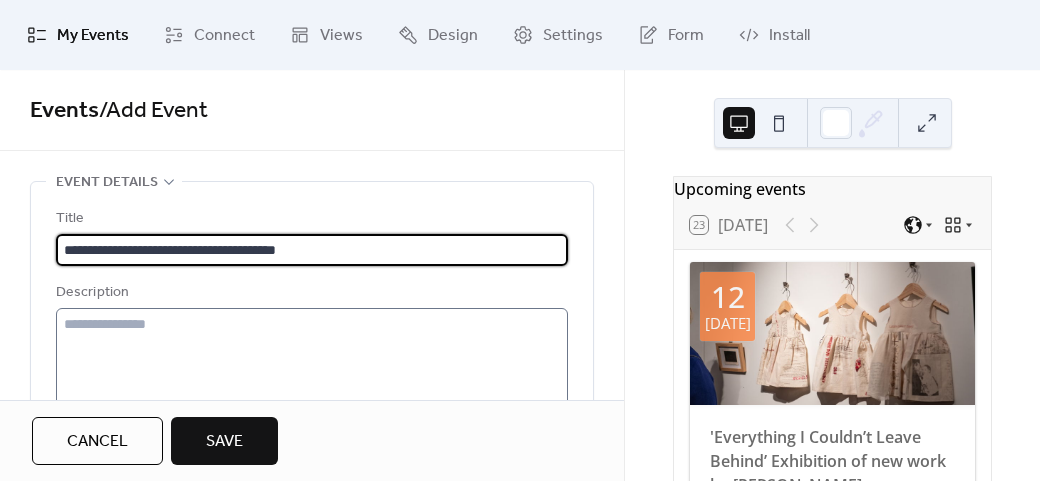 type on "**********" 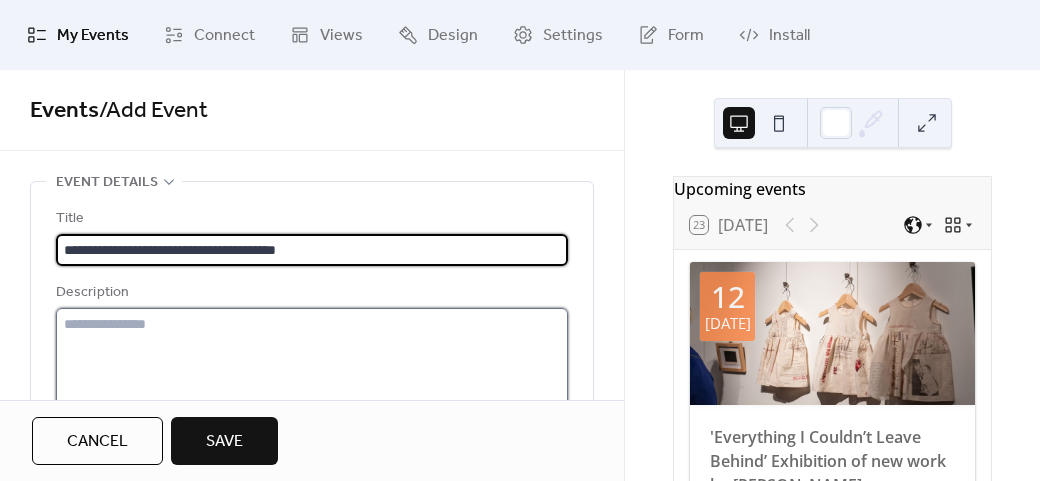 click at bounding box center [312, 384] 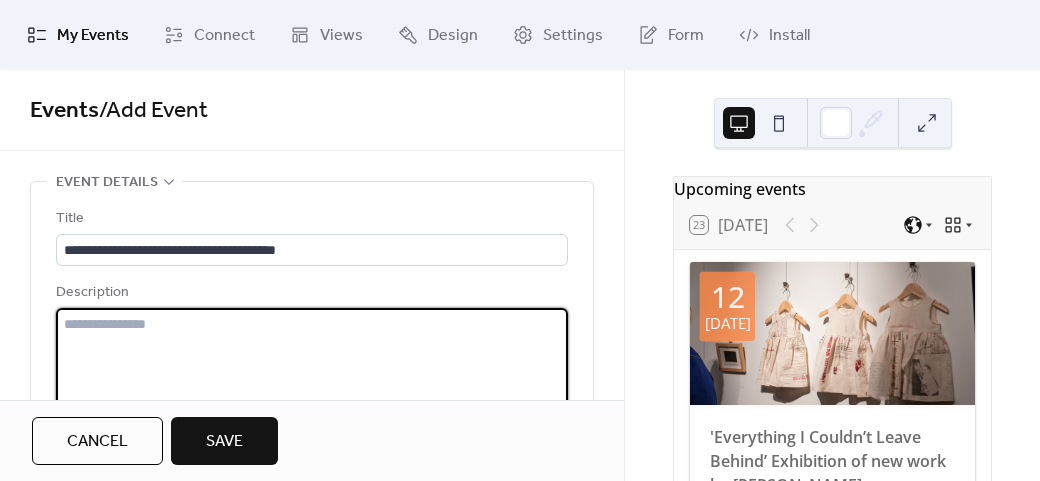 paste on "**********" 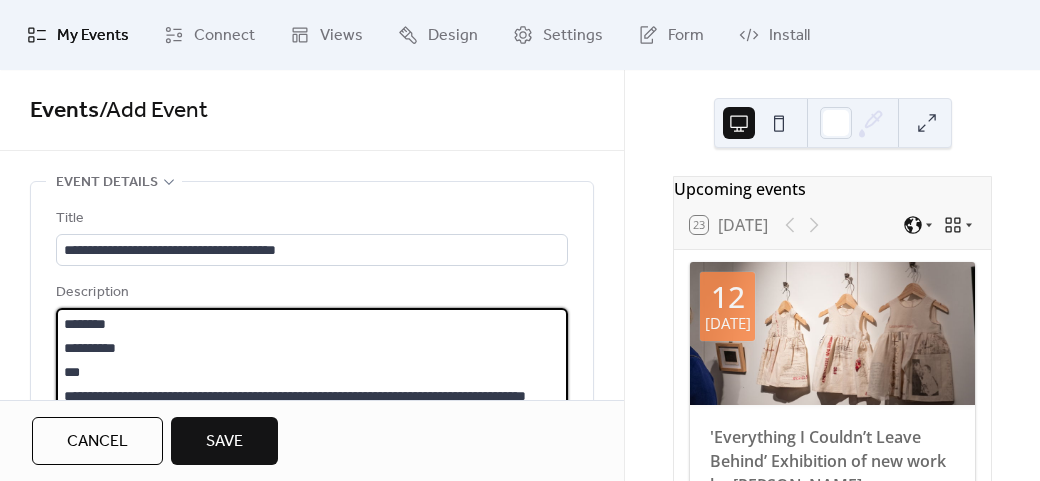 scroll, scrollTop: 93, scrollLeft: 0, axis: vertical 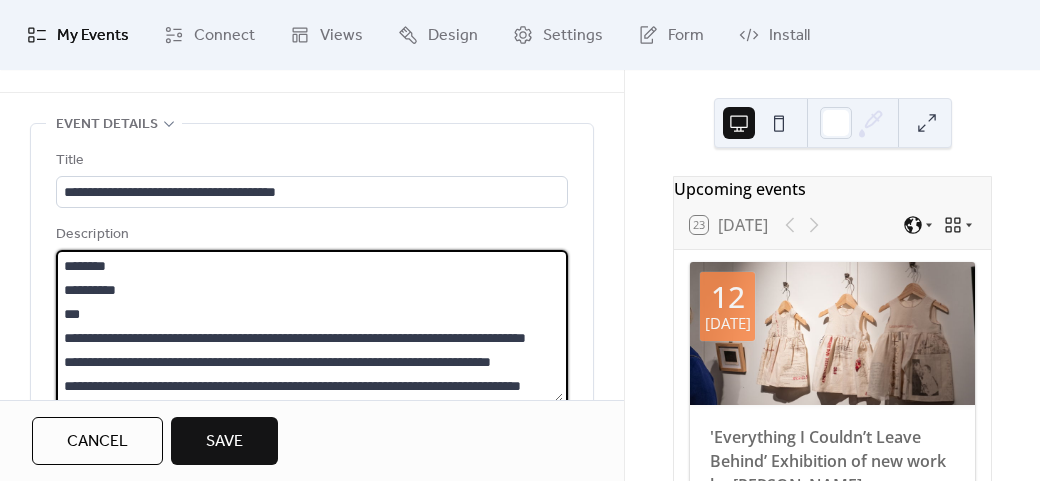 click on "**********" at bounding box center [309, 326] 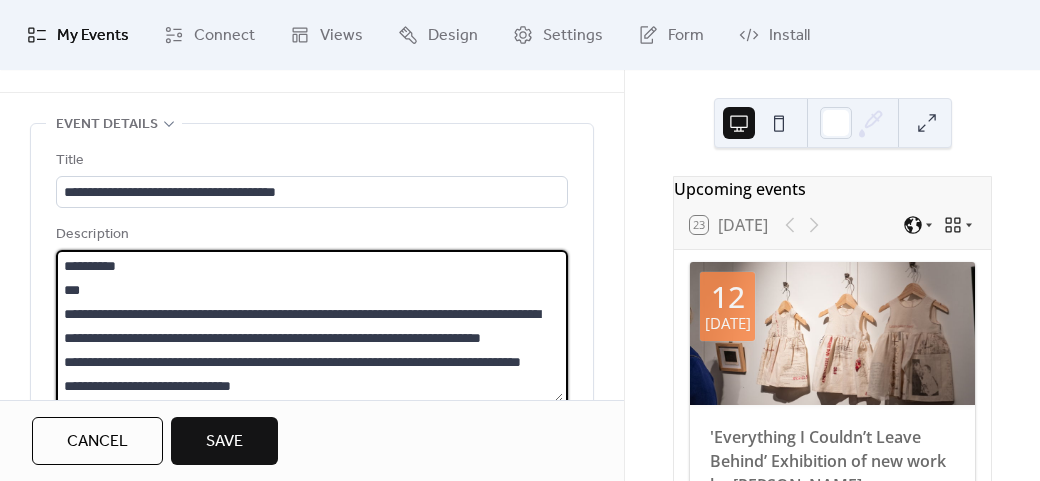 scroll, scrollTop: 72, scrollLeft: 0, axis: vertical 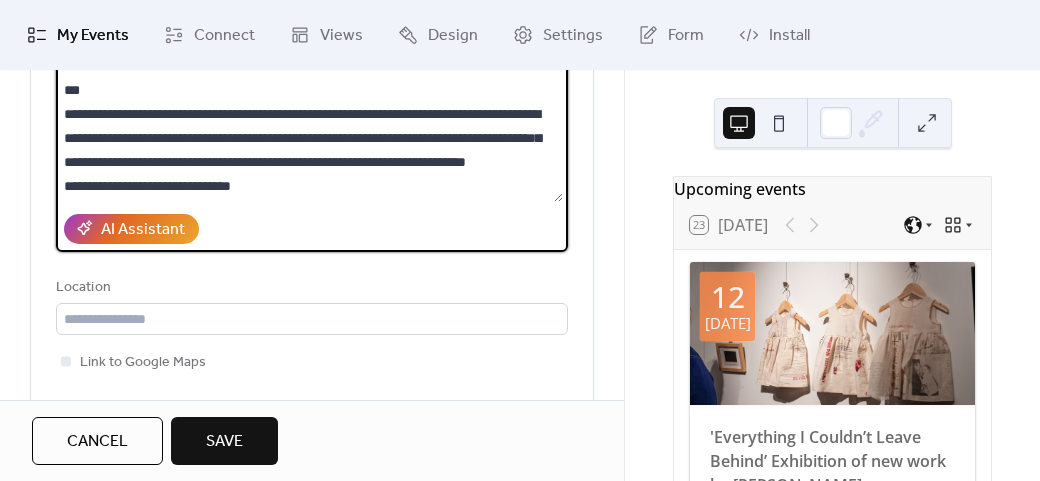 click on "**********" at bounding box center [309, 126] 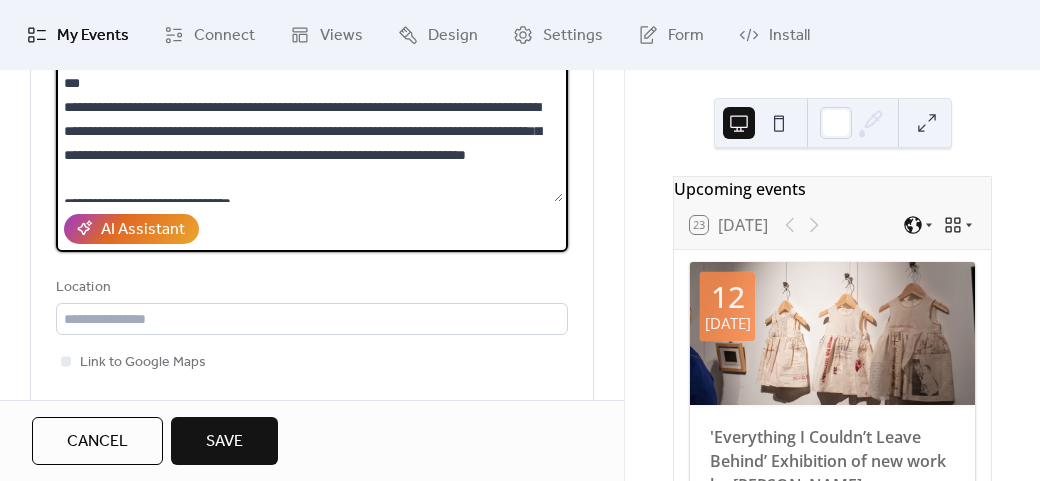 scroll, scrollTop: 0, scrollLeft: 0, axis: both 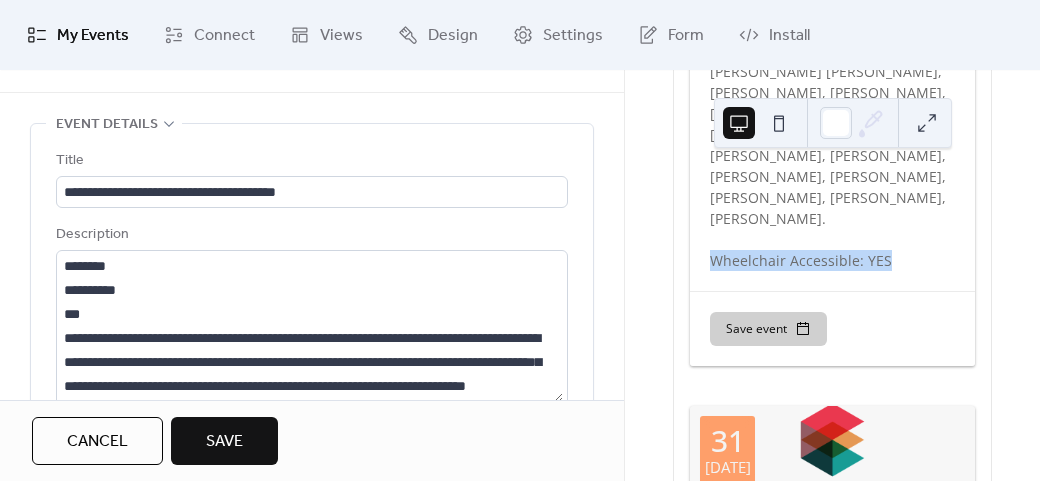 drag, startPoint x: 715, startPoint y: 205, endPoint x: 888, endPoint y: 195, distance: 173.28877 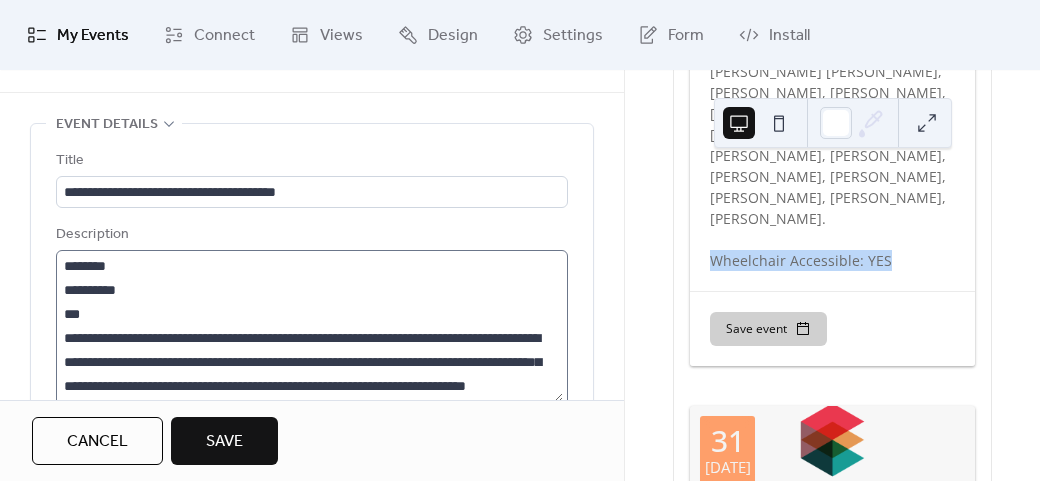 copy on "Wheelchair Accessible: YES" 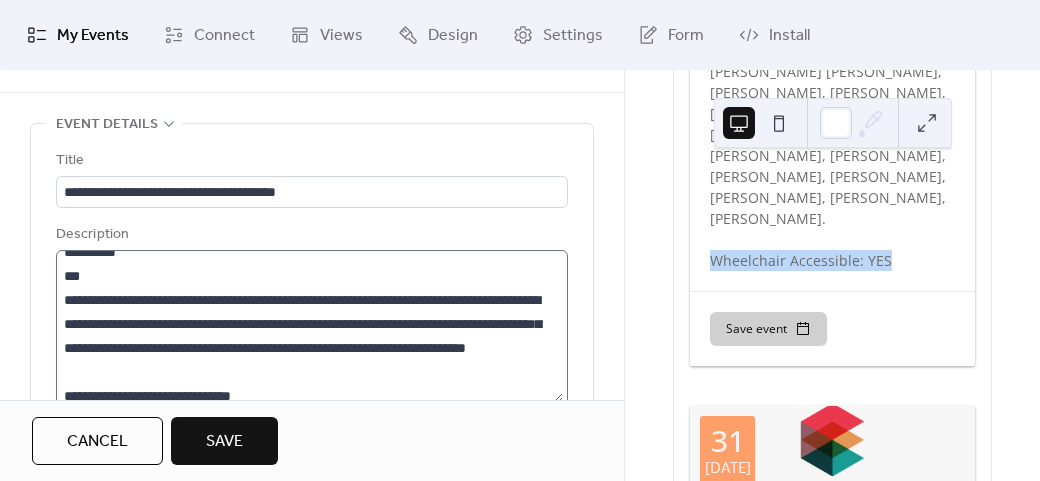 scroll, scrollTop: 72, scrollLeft: 0, axis: vertical 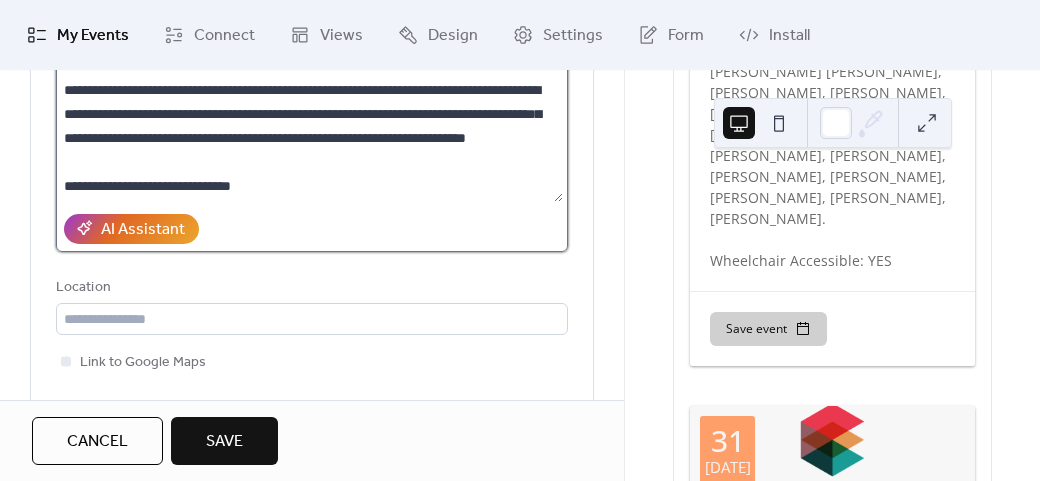 click on "**********" at bounding box center [309, 126] 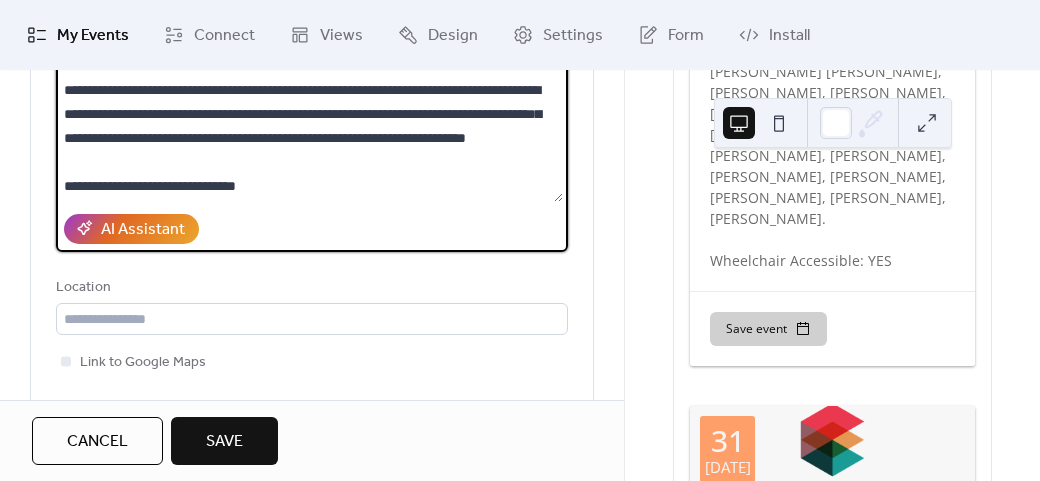 scroll, scrollTop: 93, scrollLeft: 0, axis: vertical 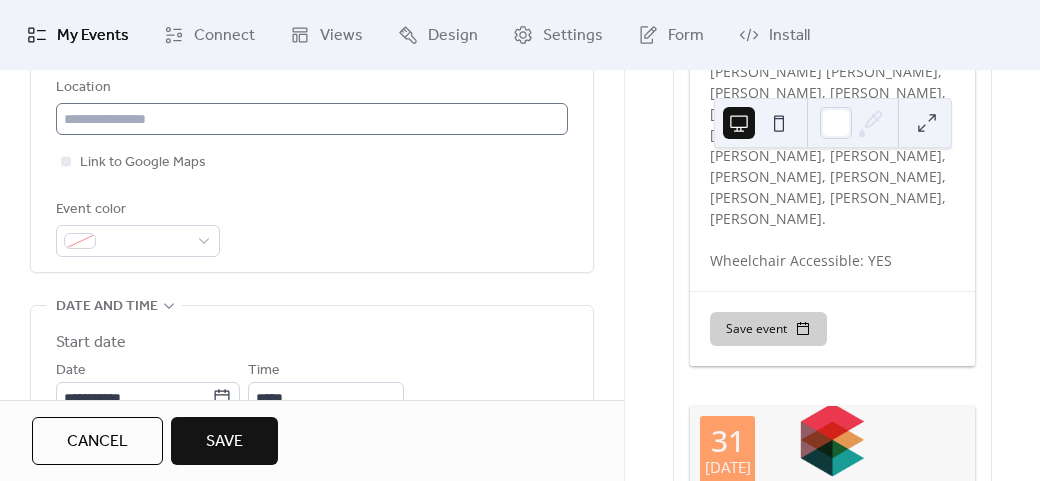 type on "**********" 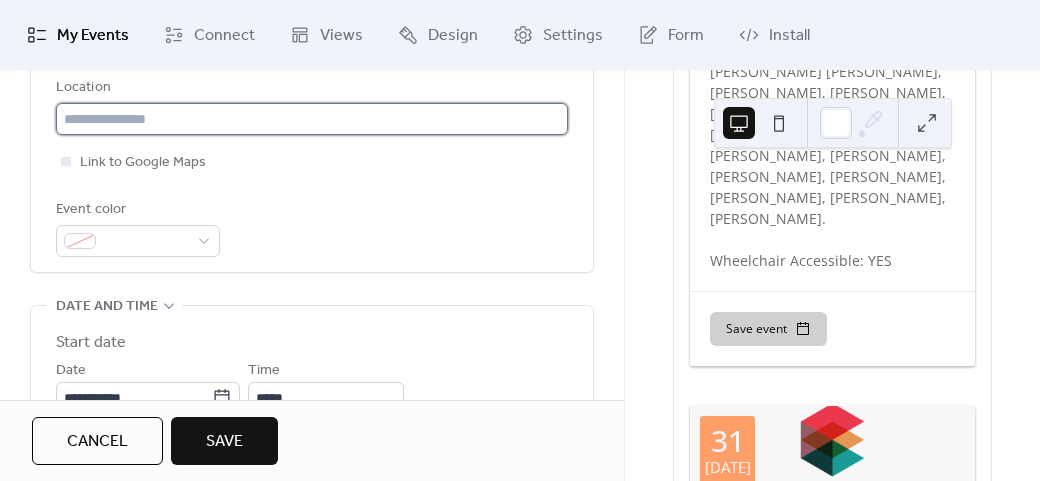 click at bounding box center [312, 119] 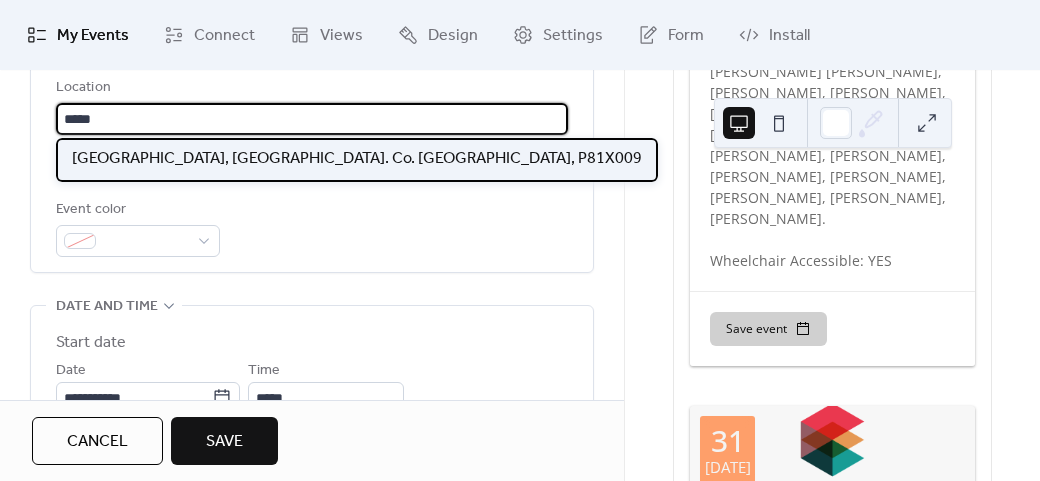 click on "[GEOGRAPHIC_DATA], [GEOGRAPHIC_DATA]. Co. [GEOGRAPHIC_DATA], P81X009" at bounding box center [357, 159] 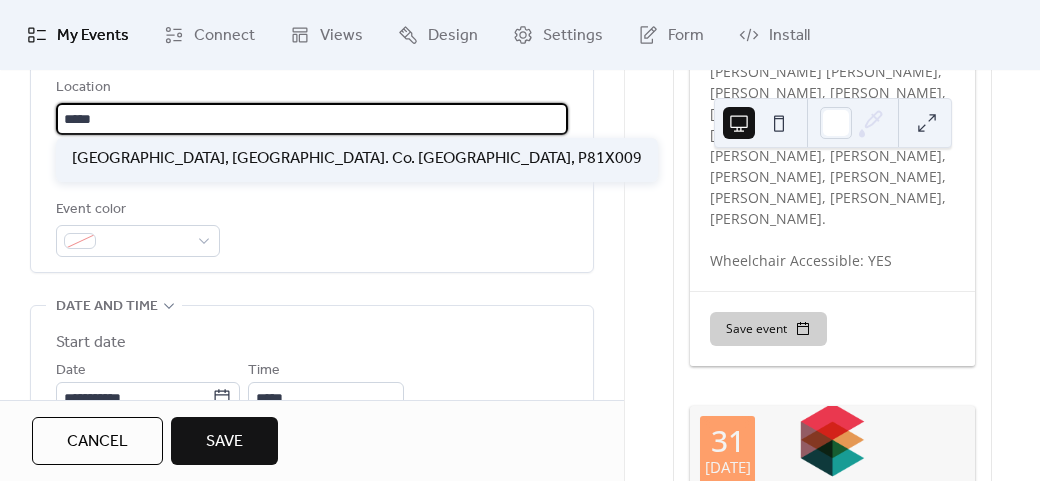 type on "**********" 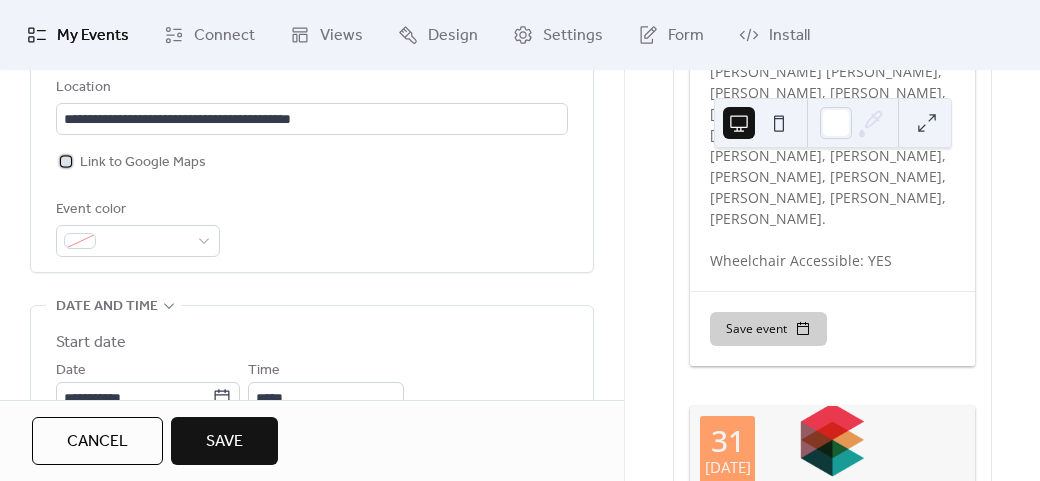 click on "Link to Google Maps" at bounding box center [143, 163] 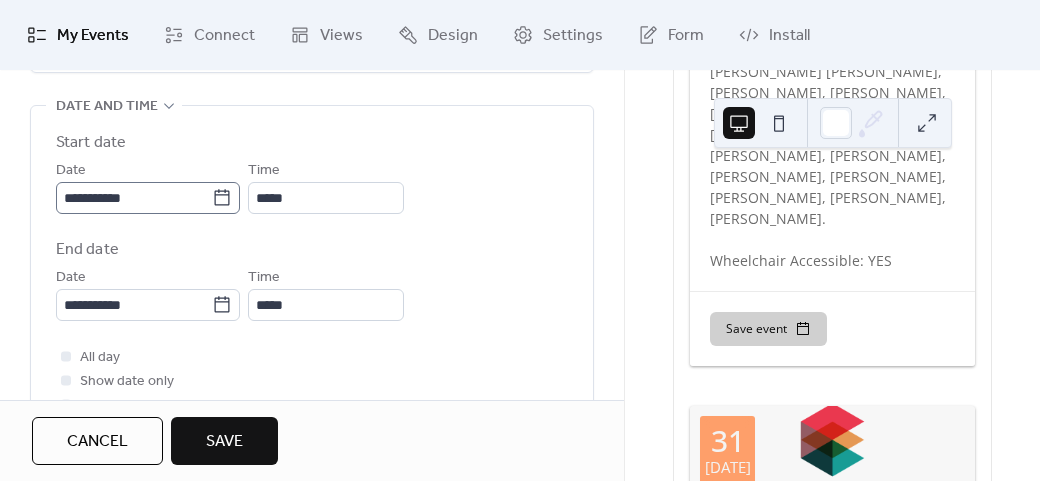 click 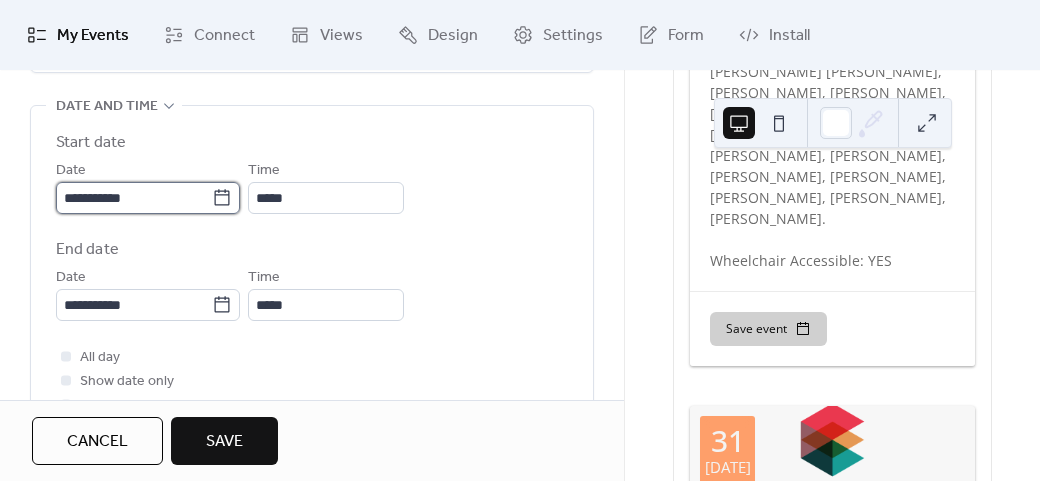 click on "**********" at bounding box center (134, 198) 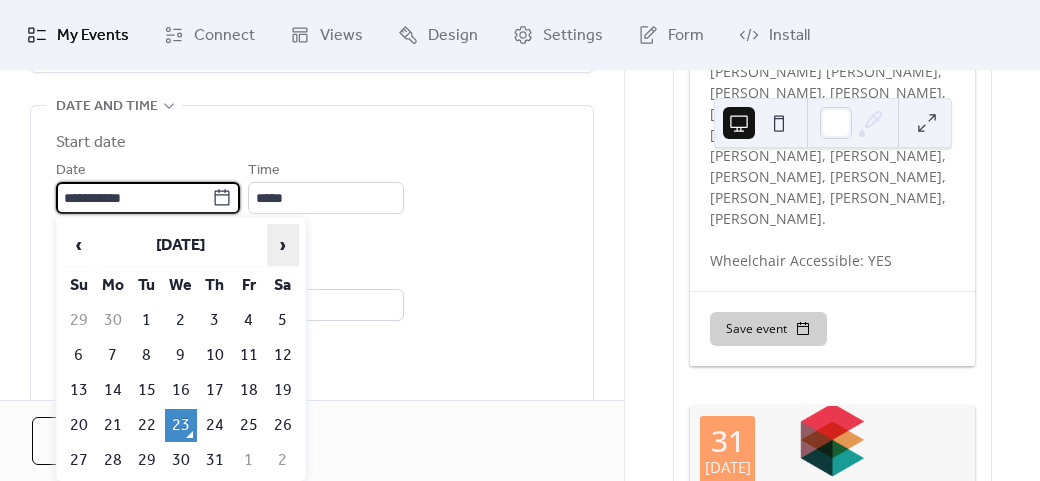 click on "›" at bounding box center [283, 245] 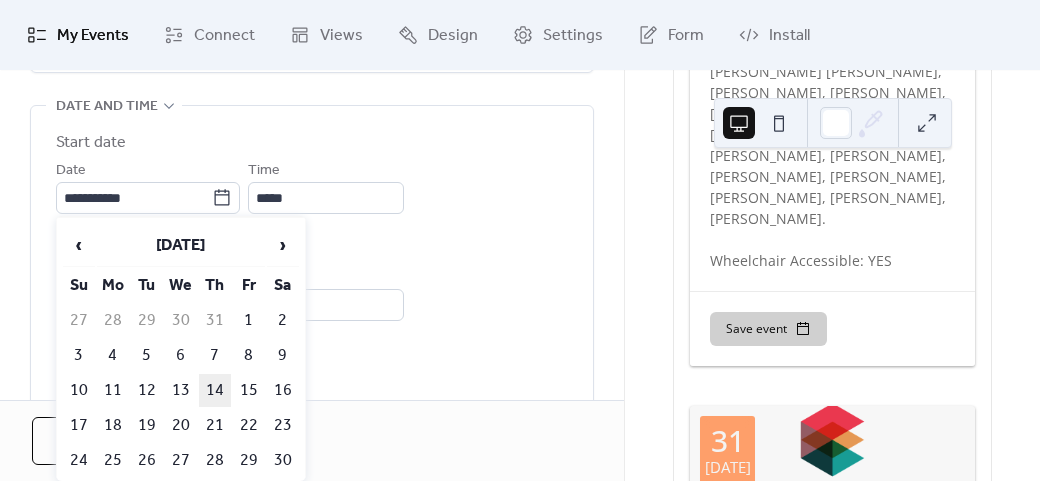 click on "14" at bounding box center [215, 390] 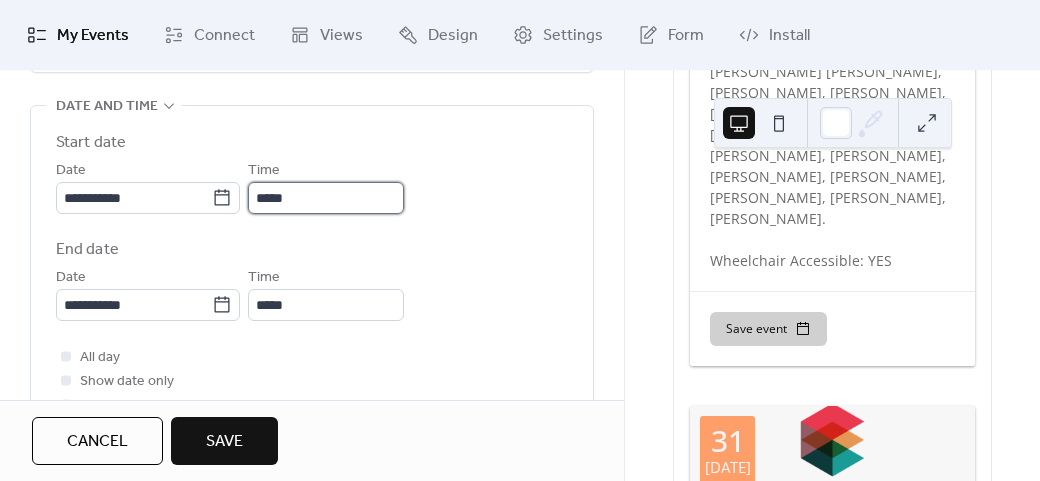 click on "*****" at bounding box center [326, 198] 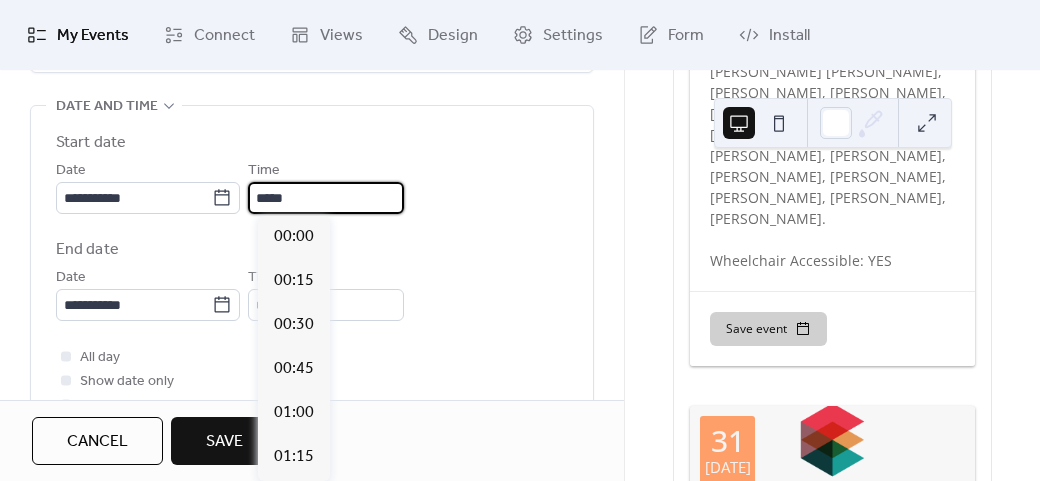 scroll, scrollTop: 2112, scrollLeft: 0, axis: vertical 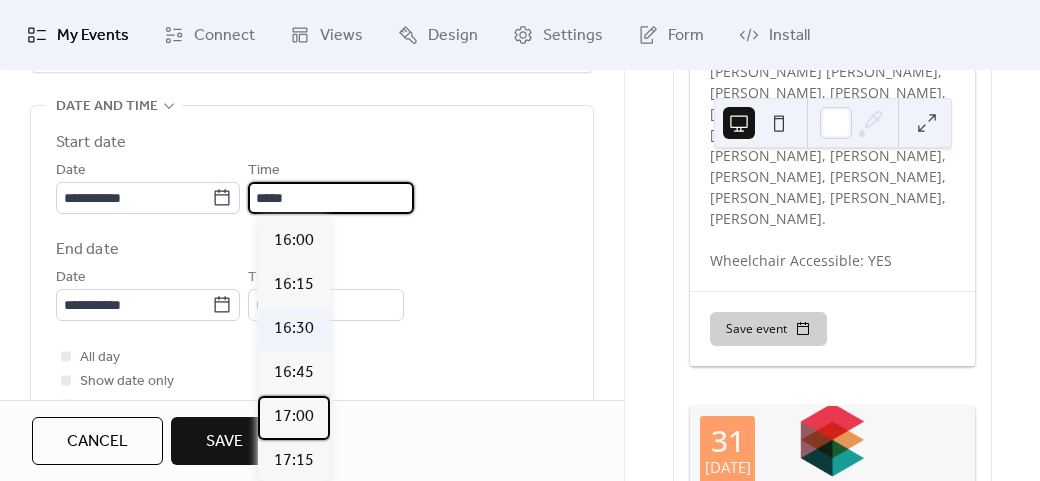 click on "17:00" at bounding box center (294, 417) 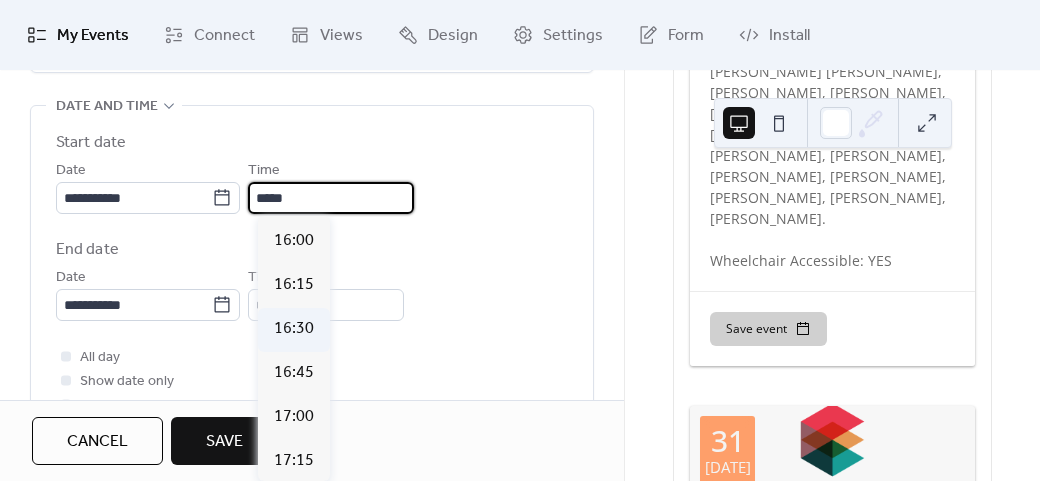 type on "*****" 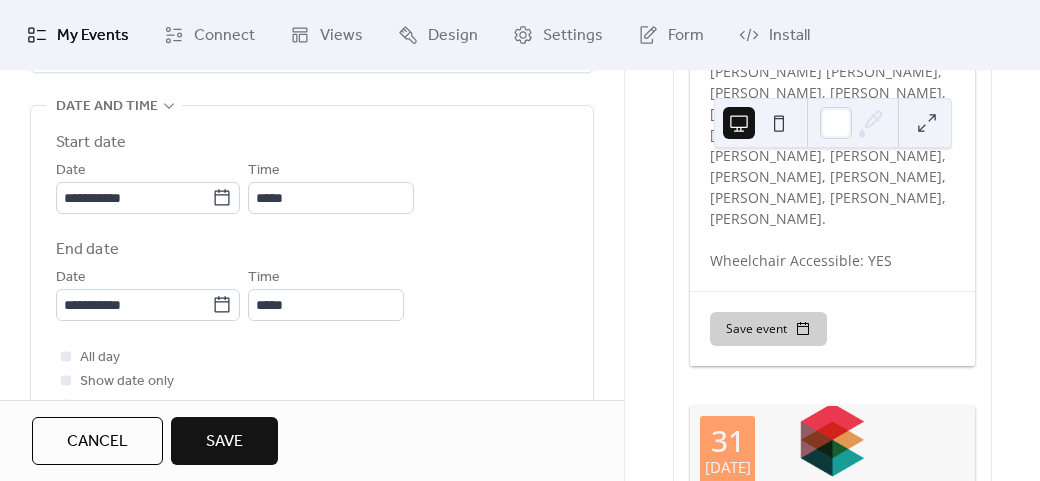 scroll, scrollTop: 0, scrollLeft: 0, axis: both 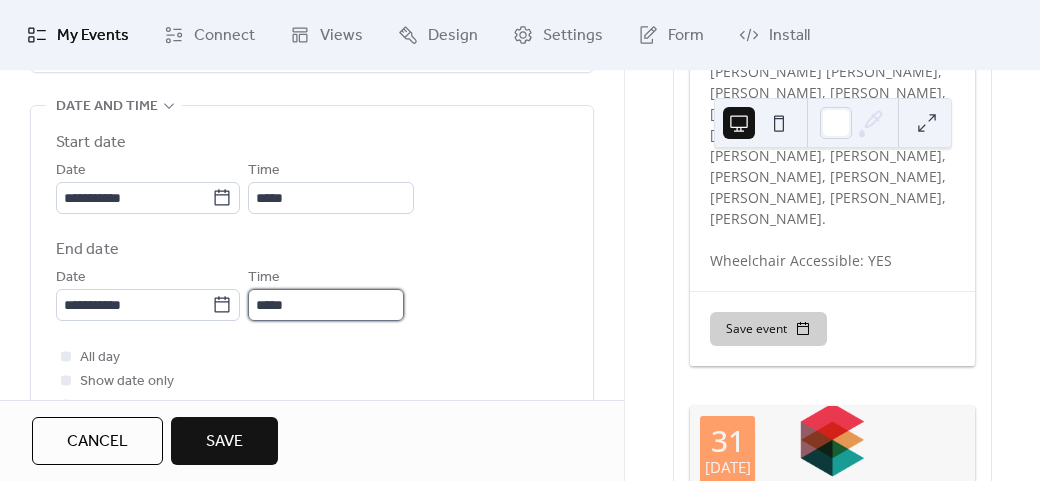 click on "*****" at bounding box center [326, 305] 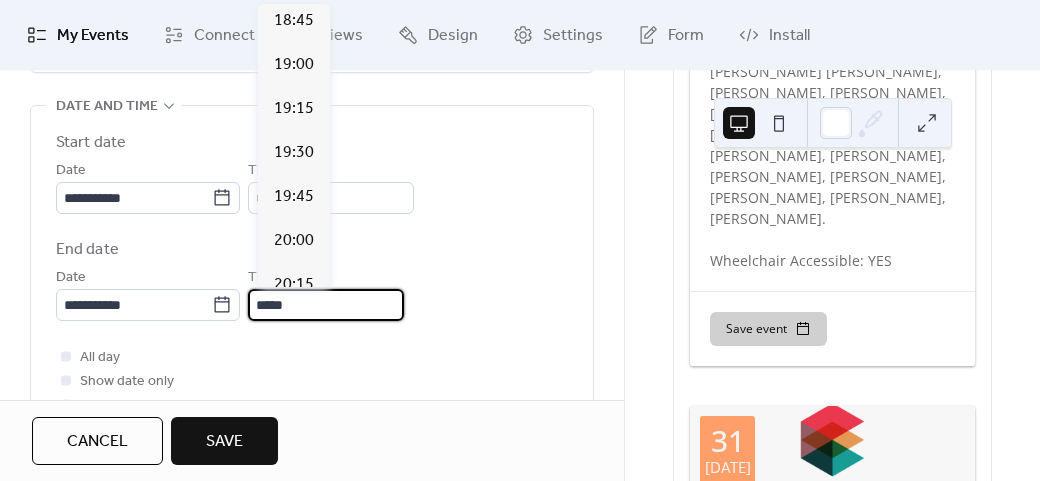 scroll, scrollTop: 300, scrollLeft: 0, axis: vertical 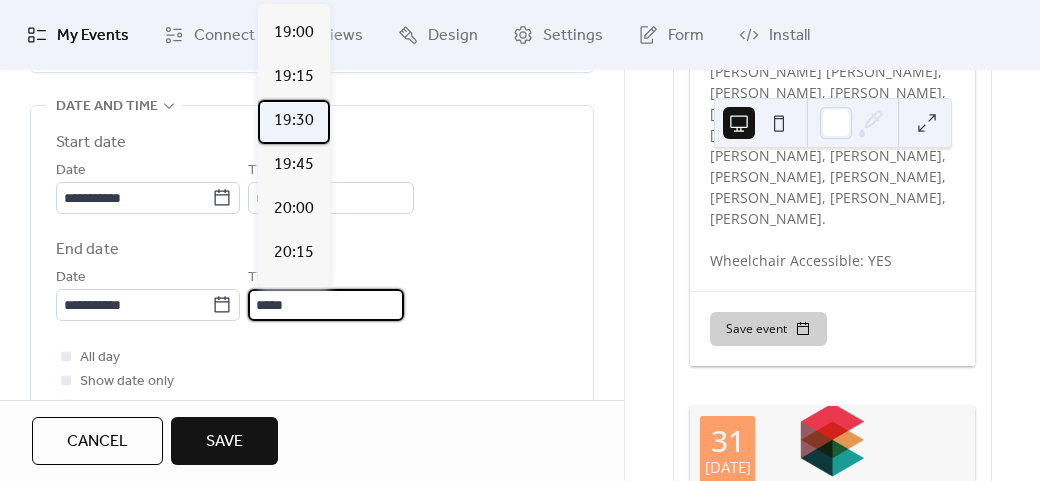 click on "19:30" at bounding box center (294, 121) 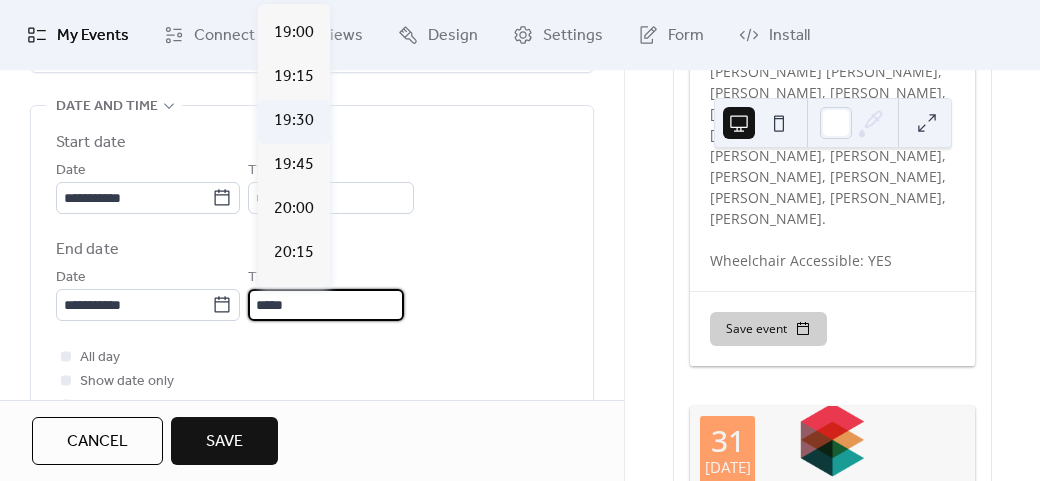 type on "*****" 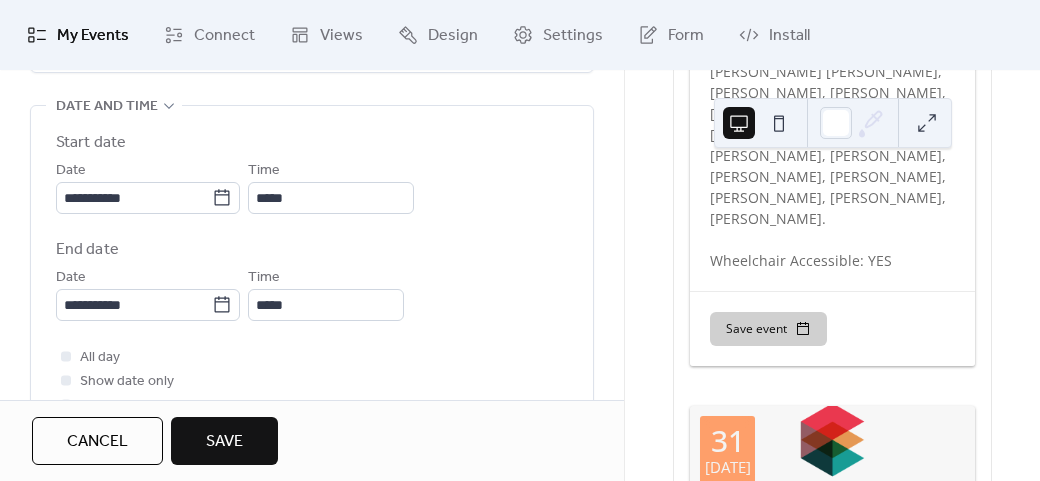 click on "**********" at bounding box center [312, 274] 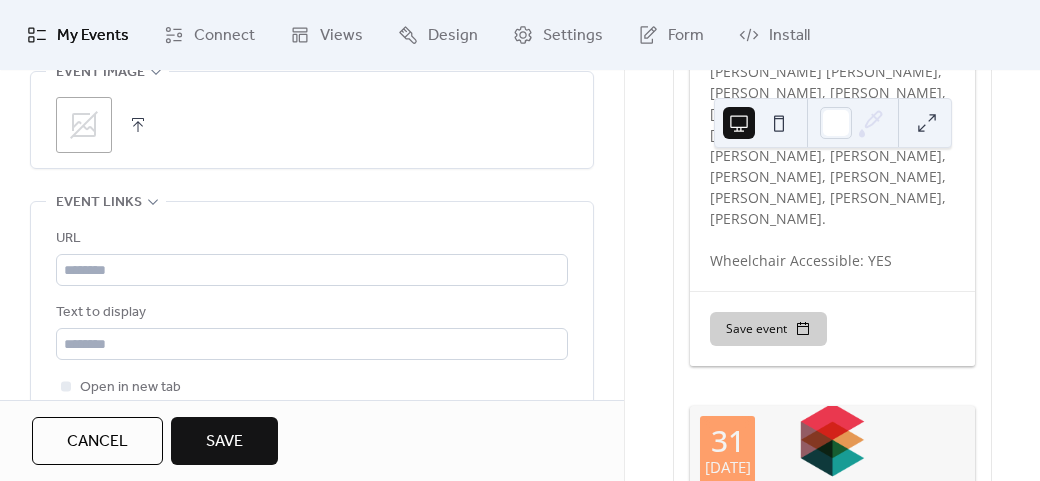 scroll, scrollTop: 1258, scrollLeft: 0, axis: vertical 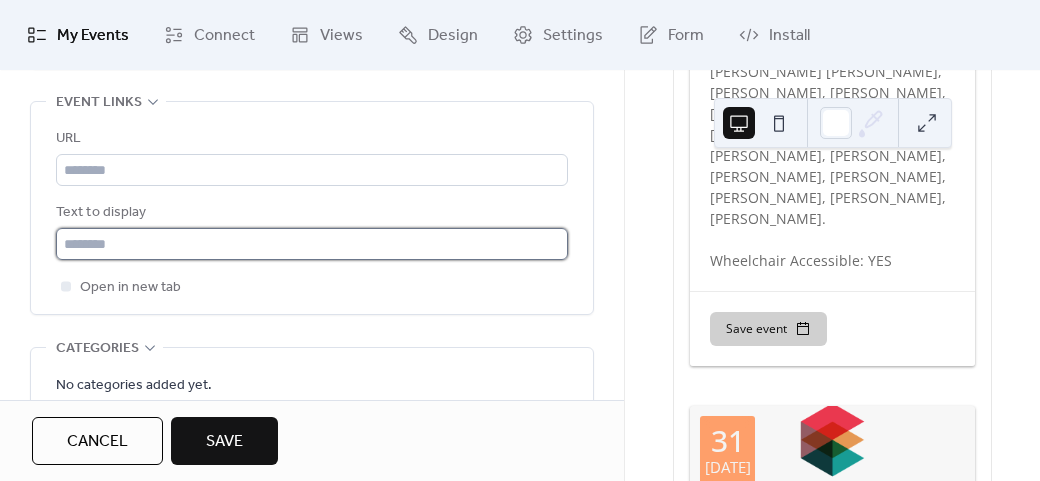click at bounding box center [312, 244] 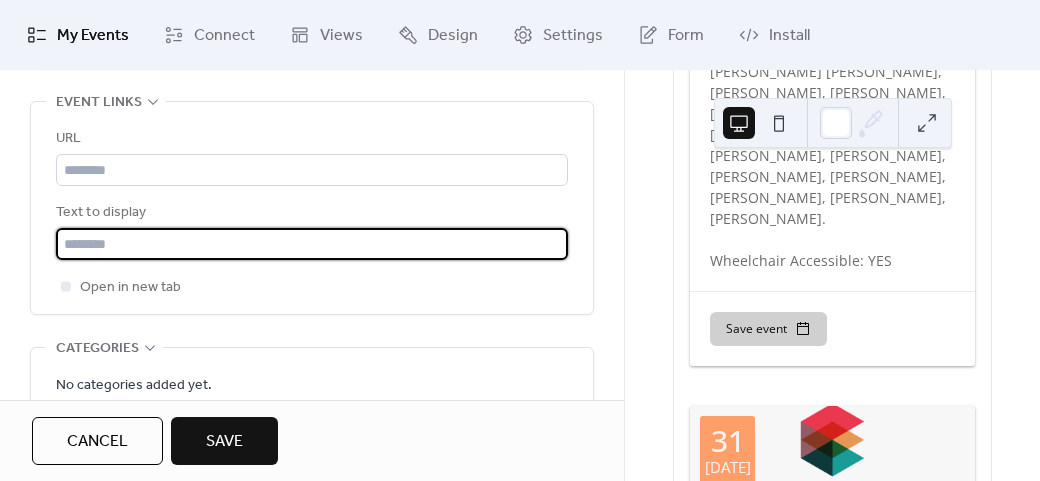 type on "**********" 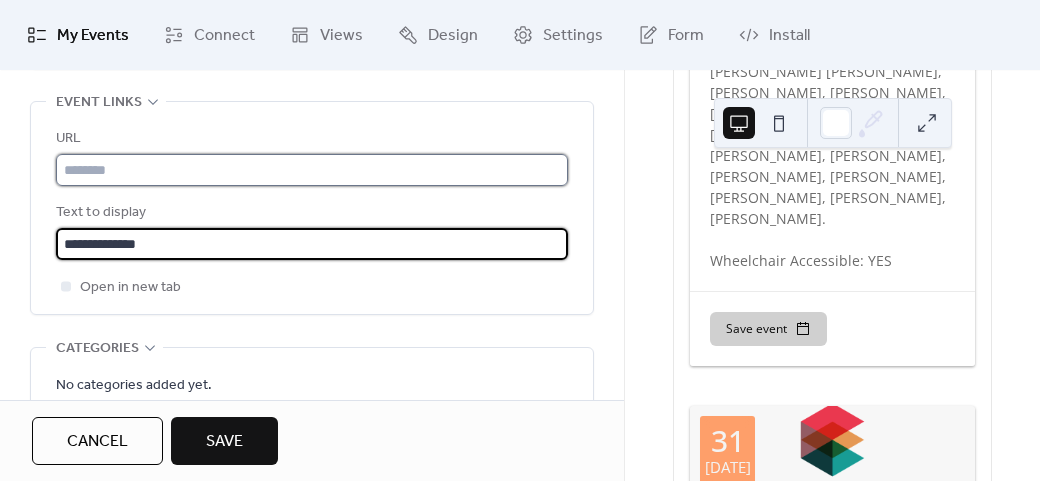 click at bounding box center (312, 170) 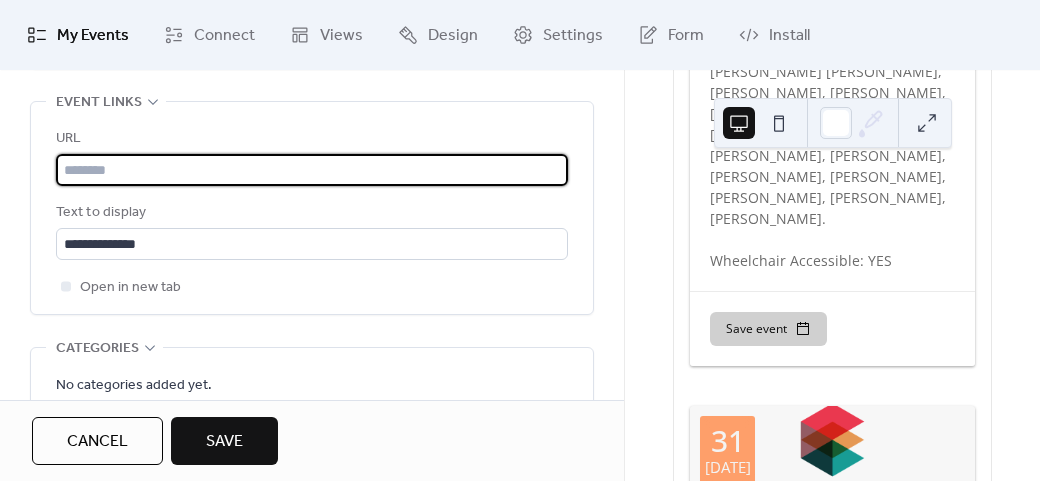 type on "**********" 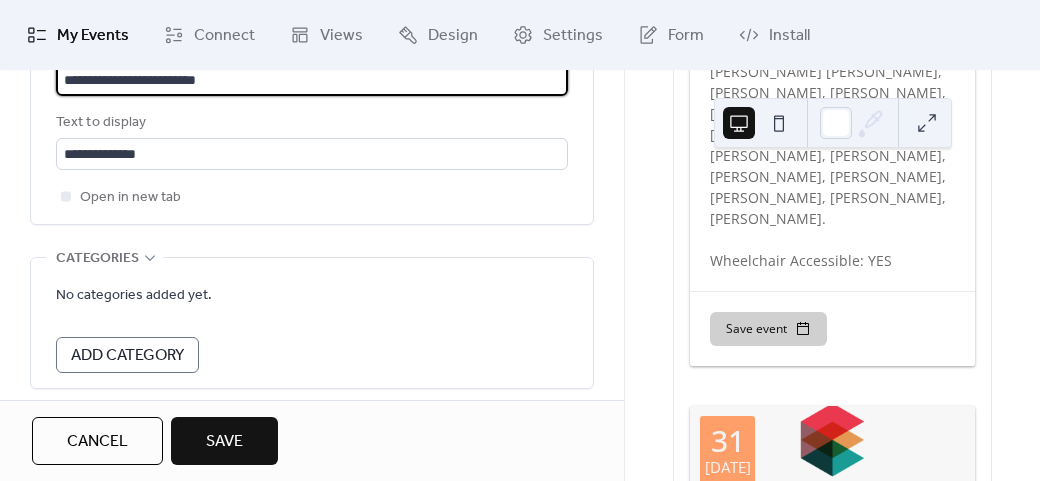 scroll, scrollTop: 1429, scrollLeft: 0, axis: vertical 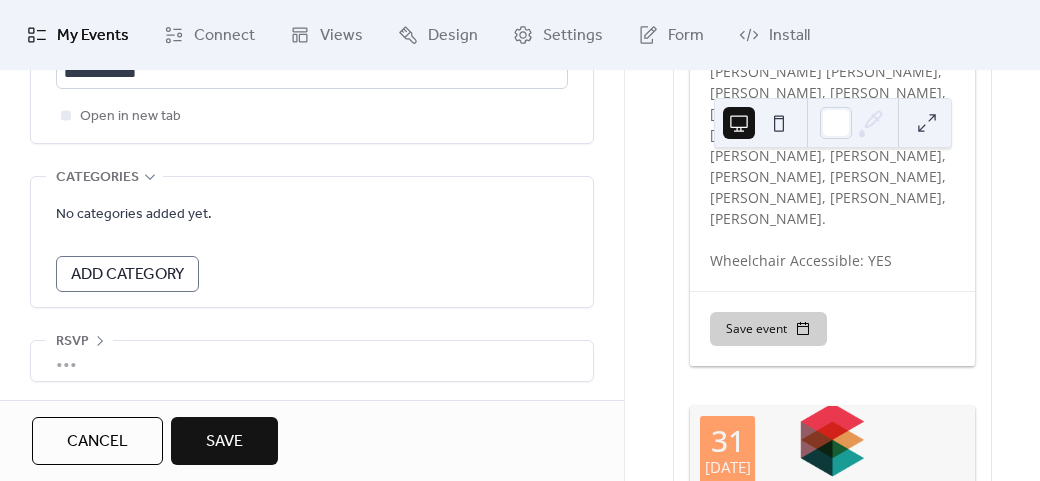 click on "Save" at bounding box center (224, 441) 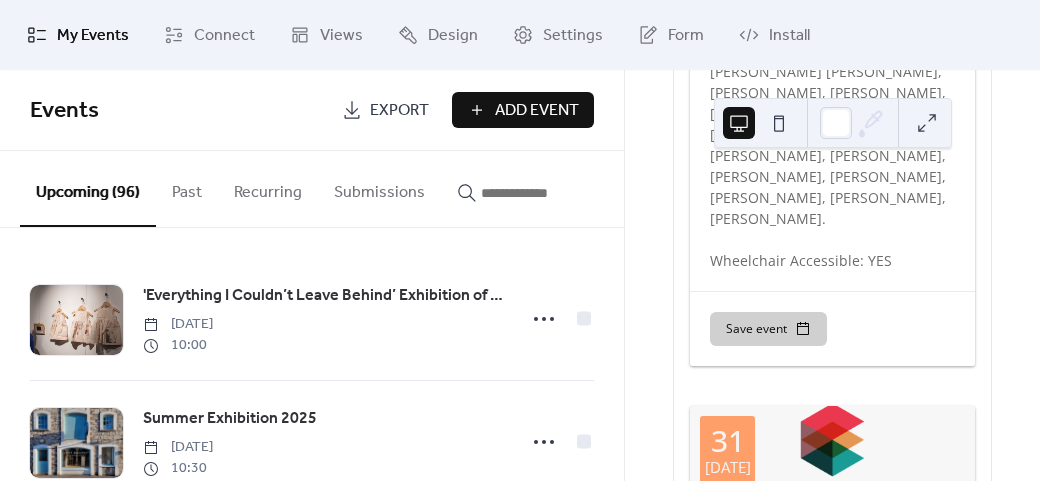 click on "Add Event" at bounding box center [537, 111] 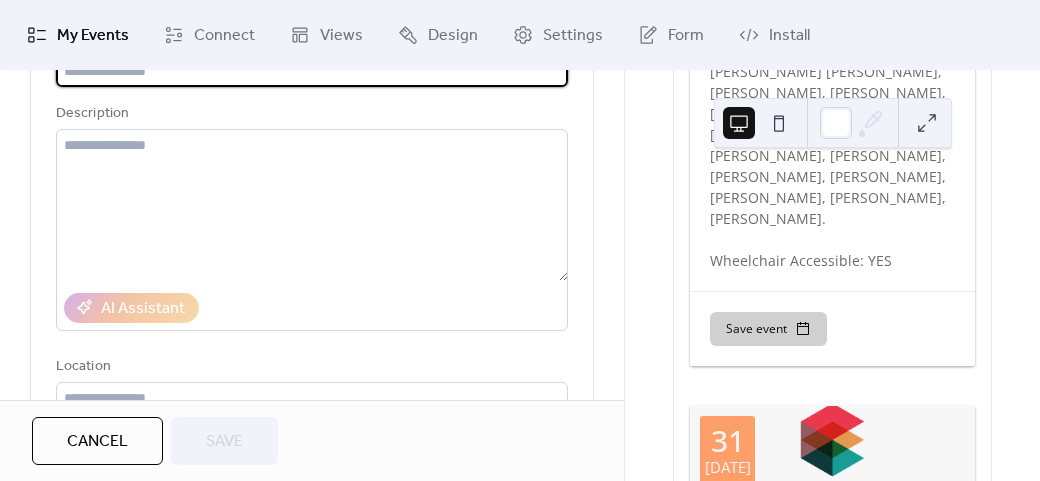 scroll, scrollTop: 200, scrollLeft: 0, axis: vertical 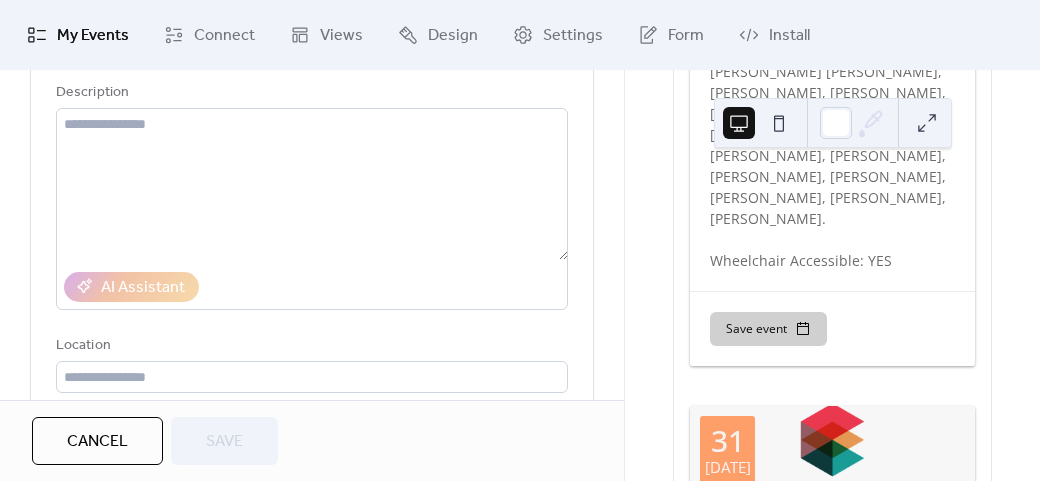 click on "Cancel" at bounding box center (97, 442) 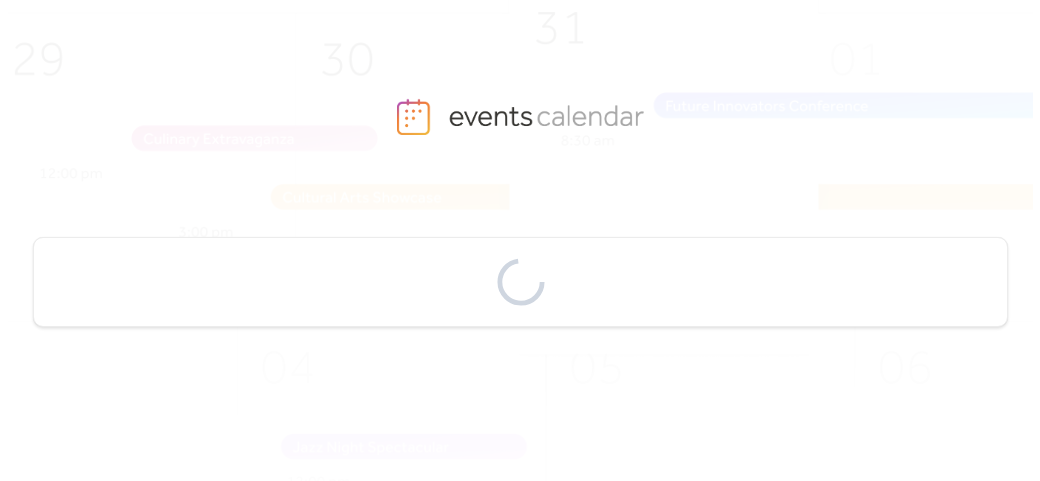 scroll, scrollTop: 0, scrollLeft: 0, axis: both 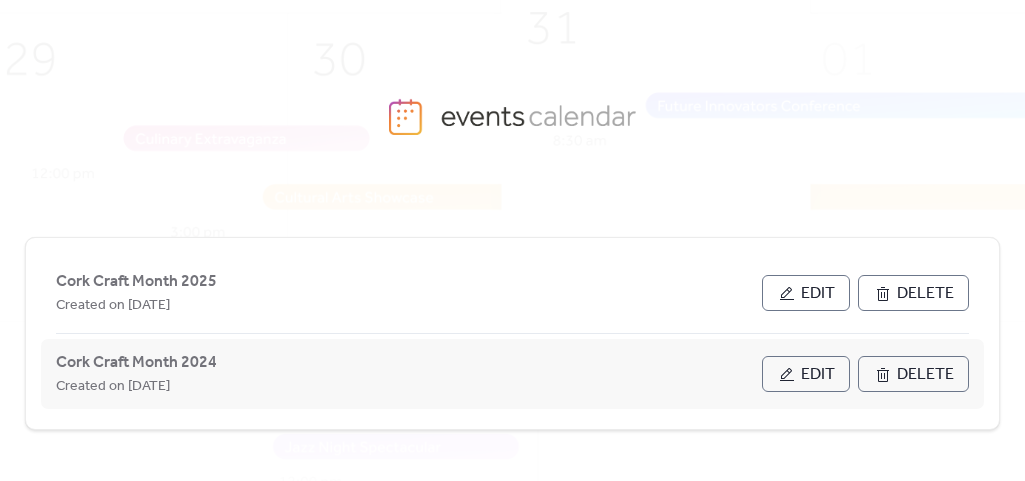 click on "Edit" at bounding box center [818, 375] 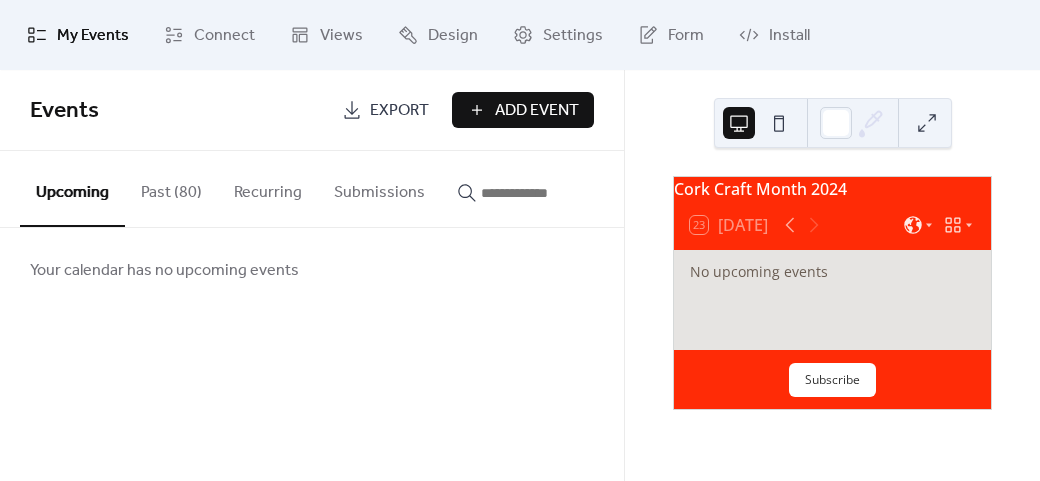 click on "Past (80)" at bounding box center (171, 188) 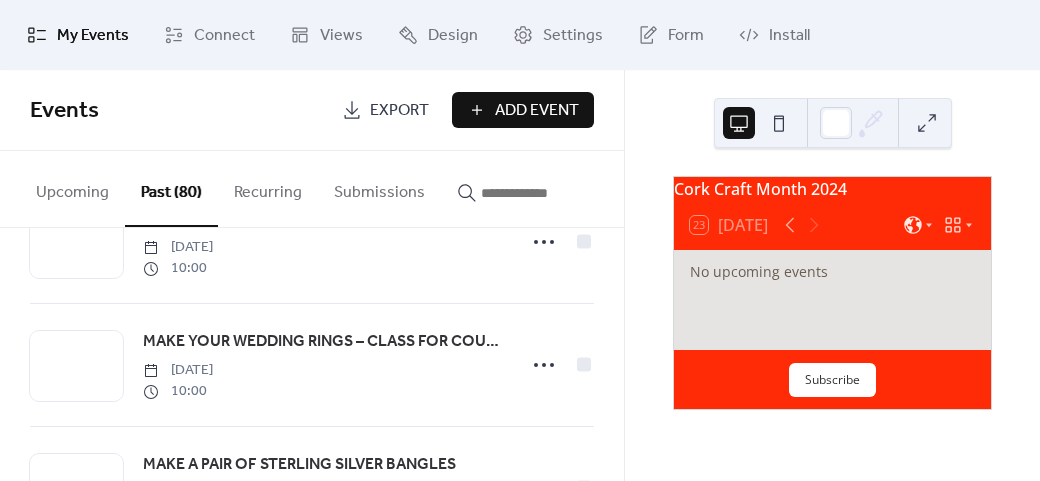scroll, scrollTop: 0, scrollLeft: 0, axis: both 